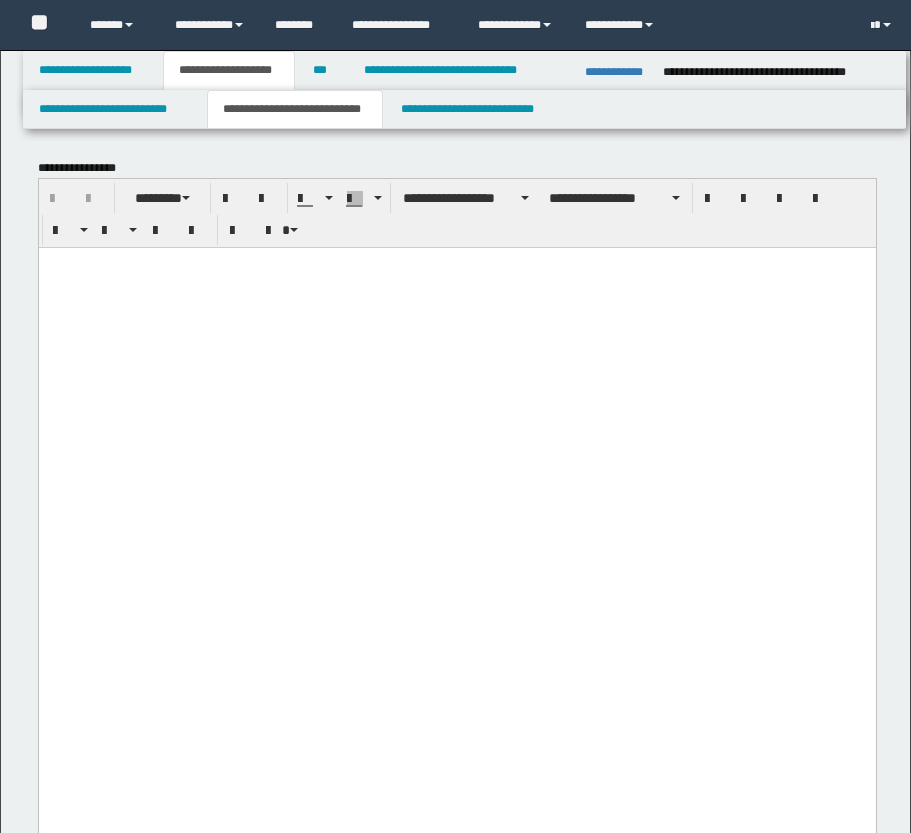 scroll, scrollTop: 2800, scrollLeft: 0, axis: vertical 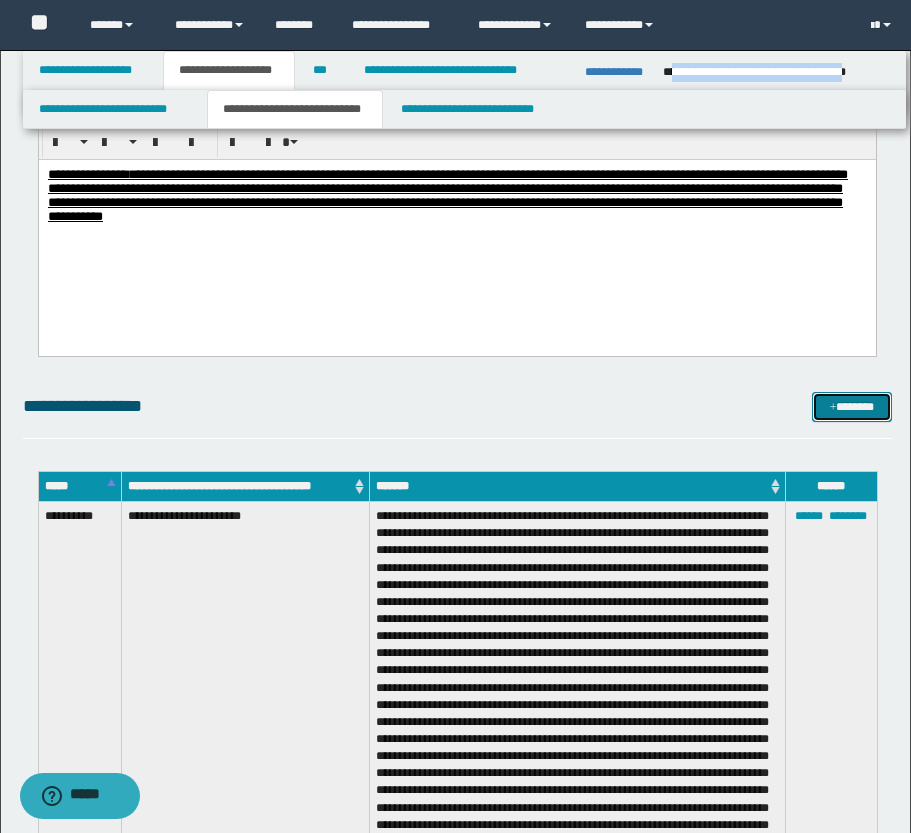 click at bounding box center (833, 408) 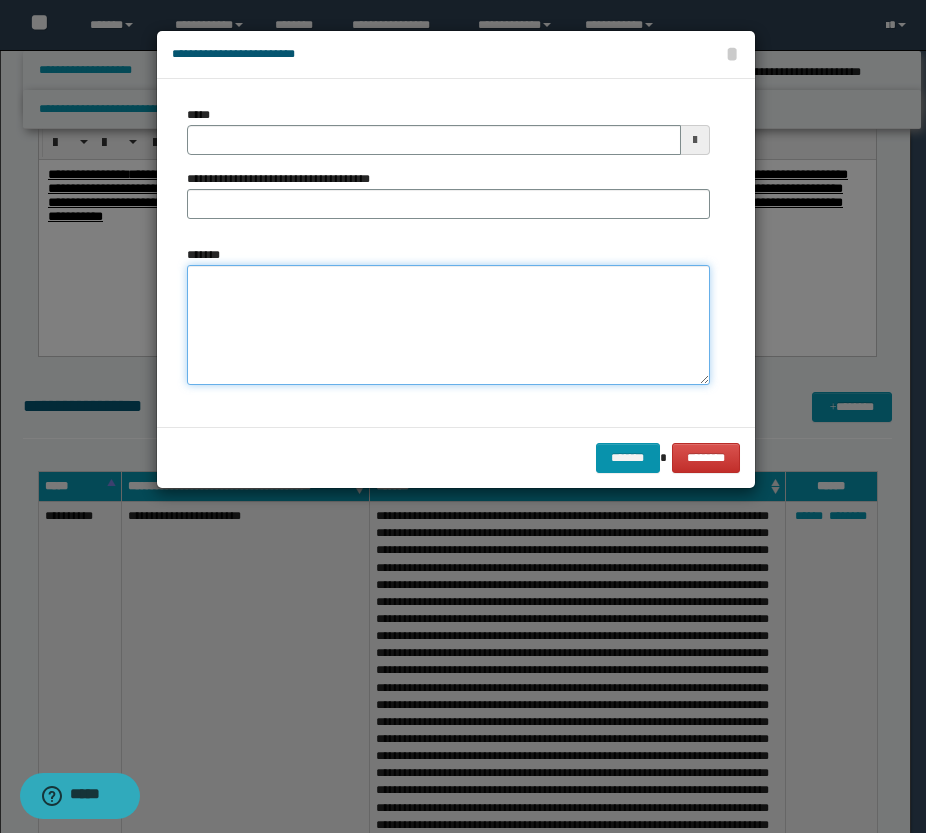 click on "*******" at bounding box center (448, 325) 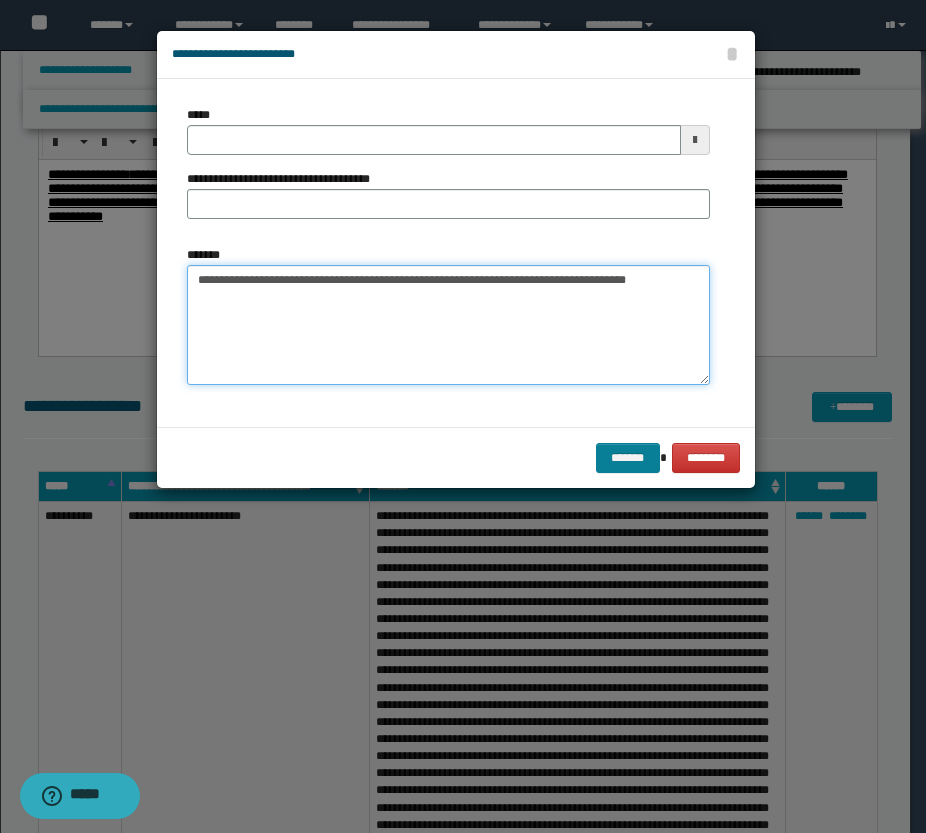 type on "**********" 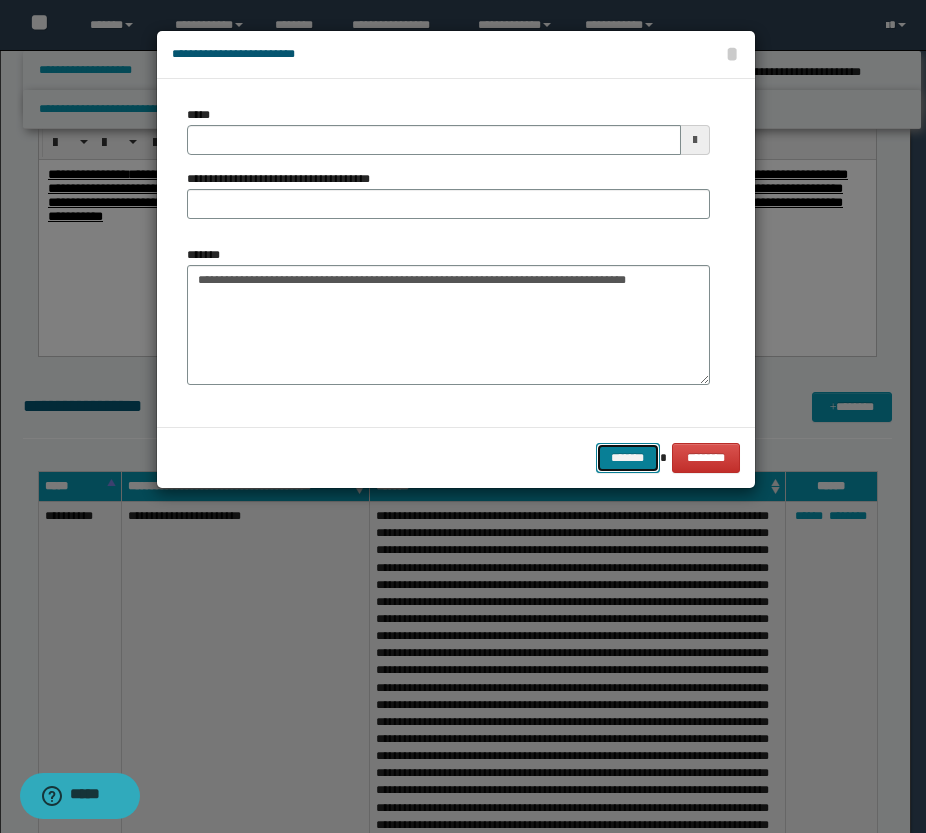 click on "*******" at bounding box center [628, 458] 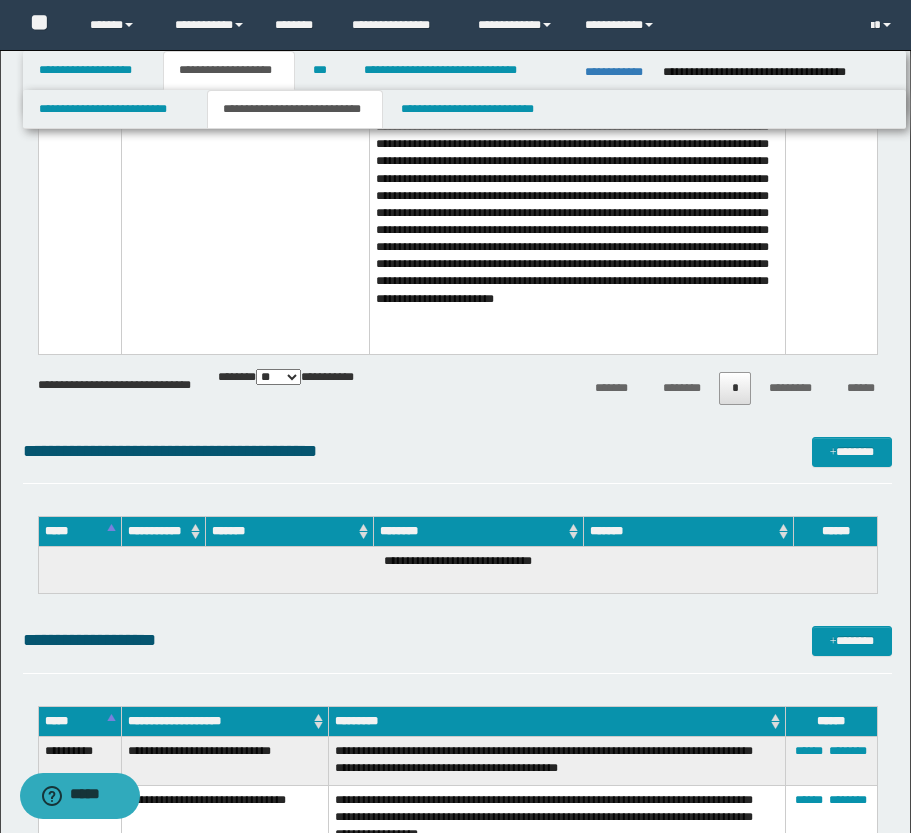 scroll, scrollTop: 4200, scrollLeft: 0, axis: vertical 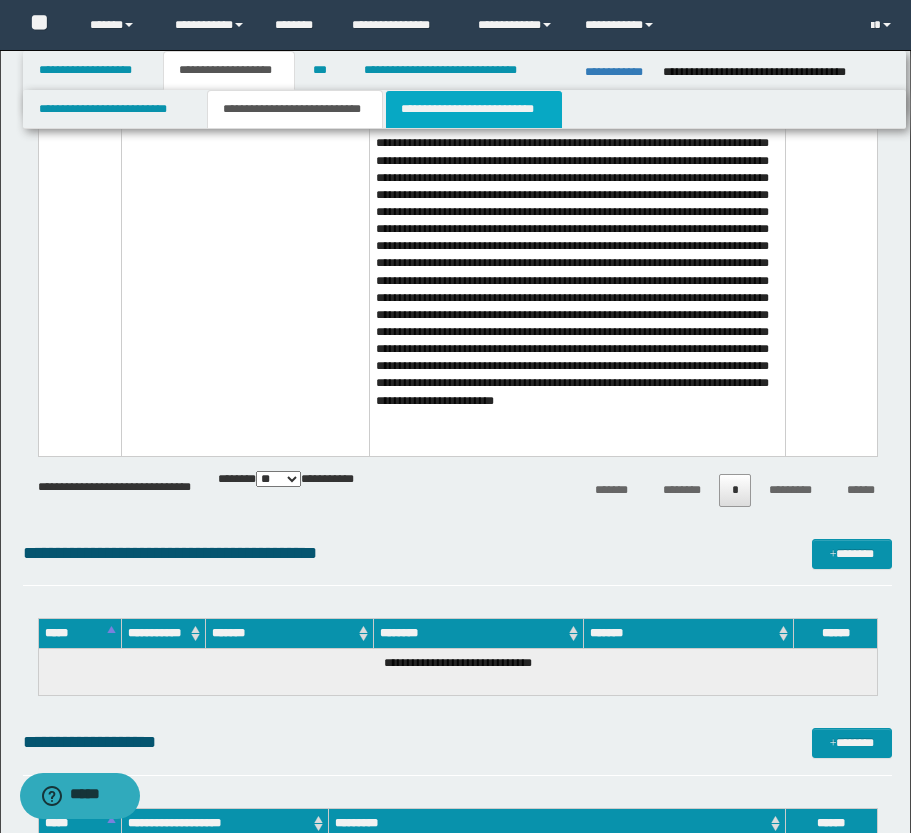 click on "**********" at bounding box center [474, 109] 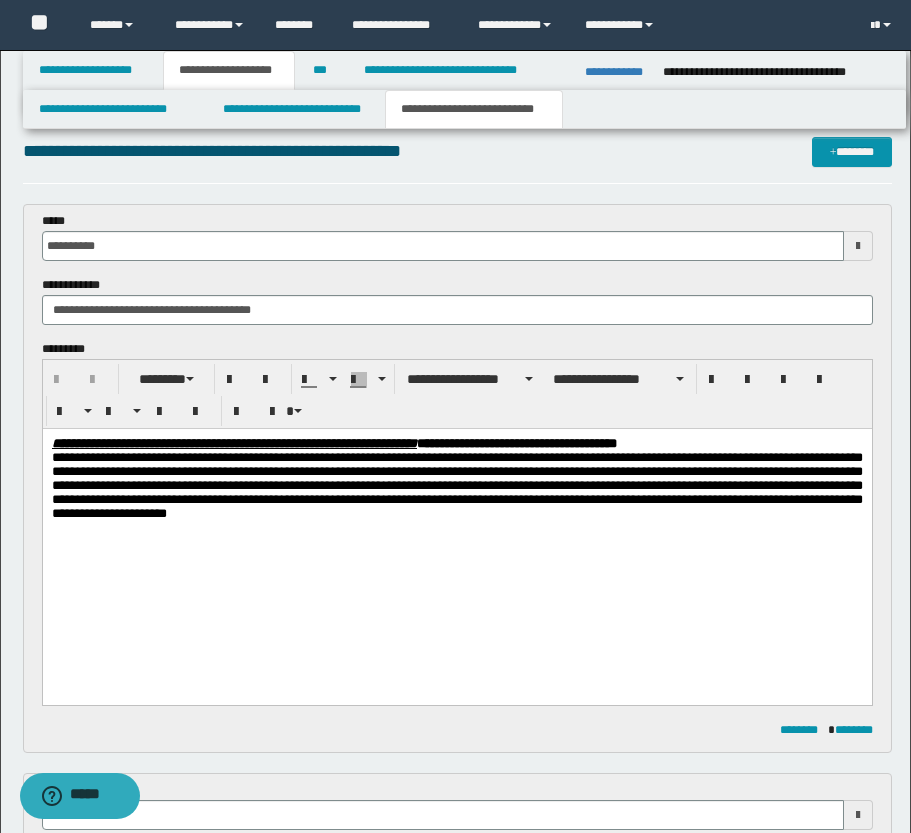 scroll, scrollTop: 13, scrollLeft: 0, axis: vertical 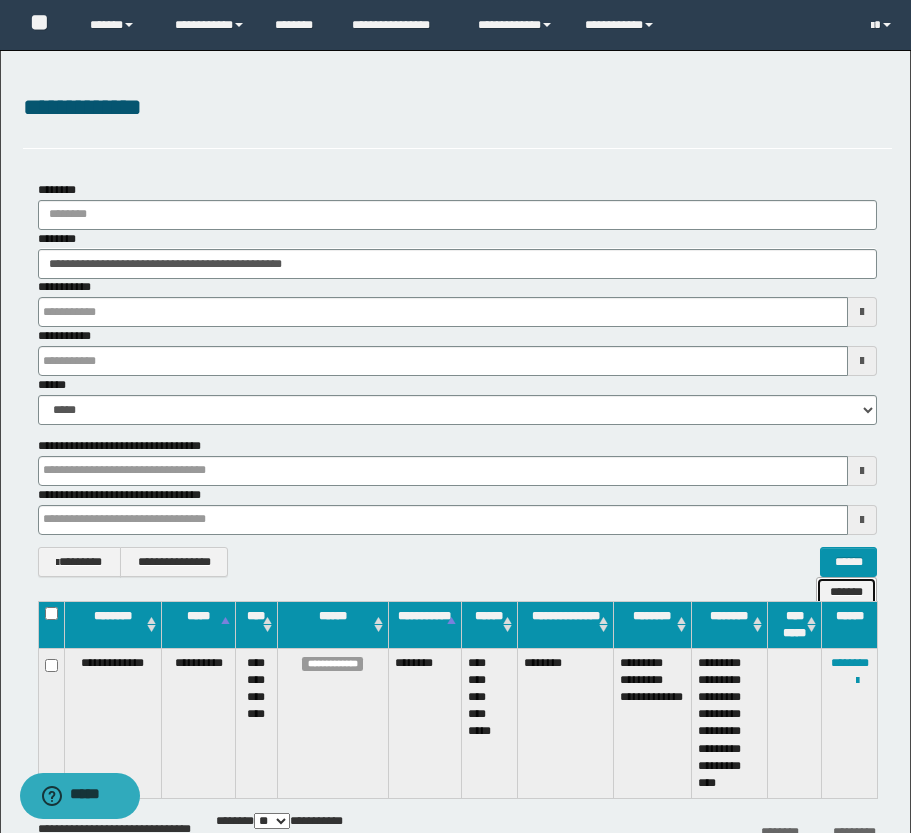 click on "*******" at bounding box center [846, 592] 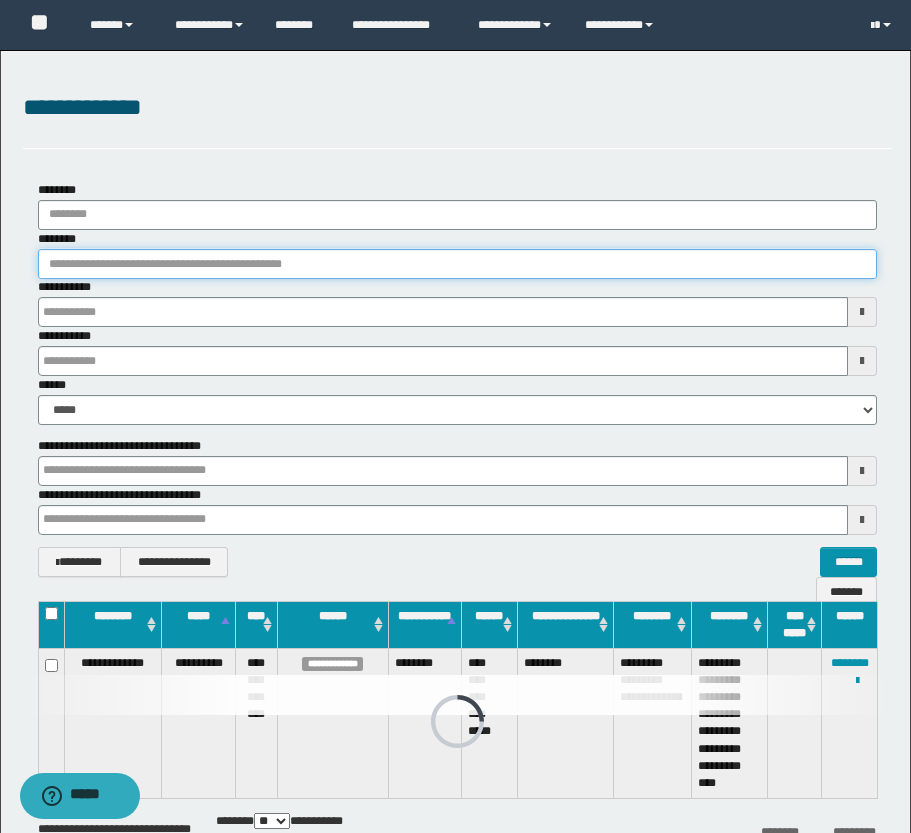 click on "********" at bounding box center [457, 264] 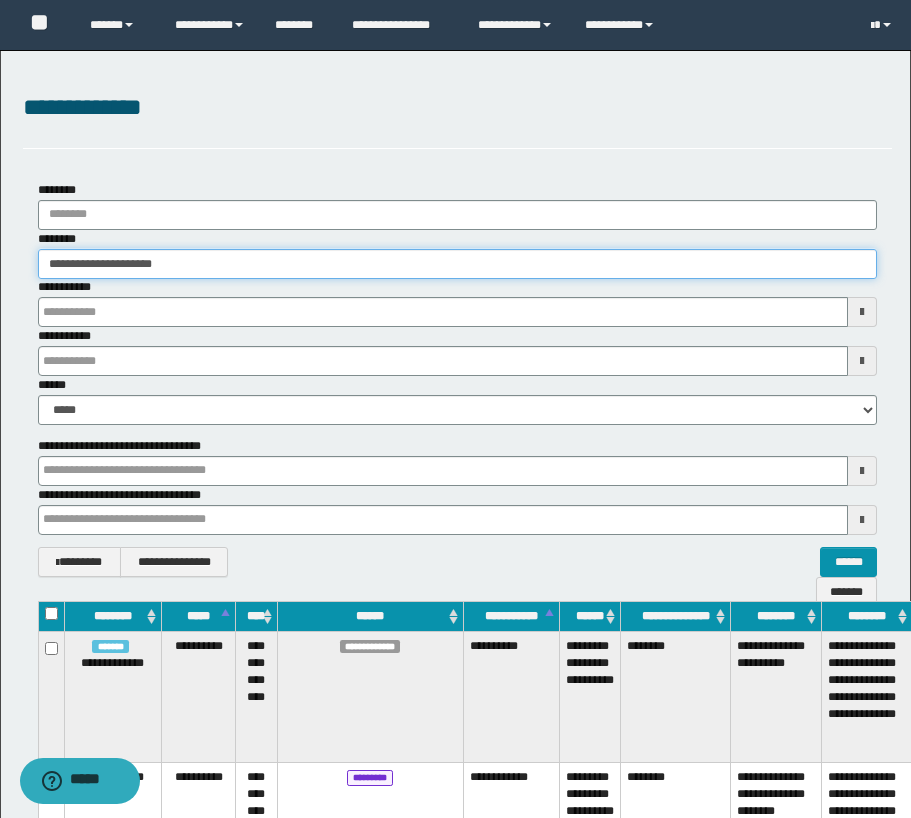 type on "**********" 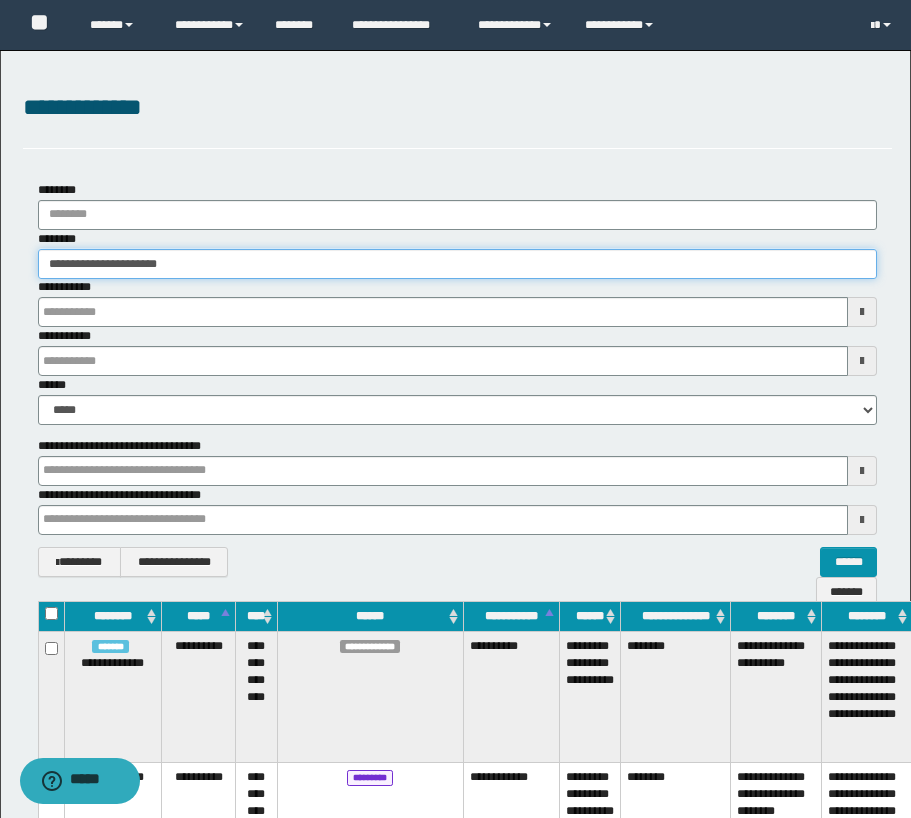 type on "**********" 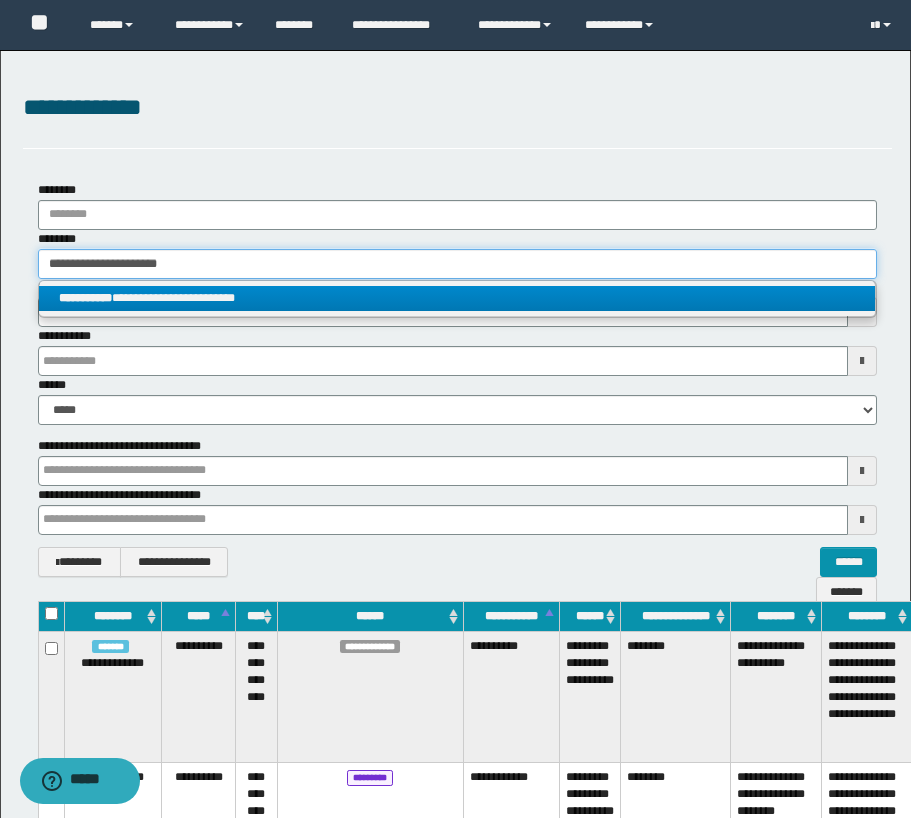 type on "**********" 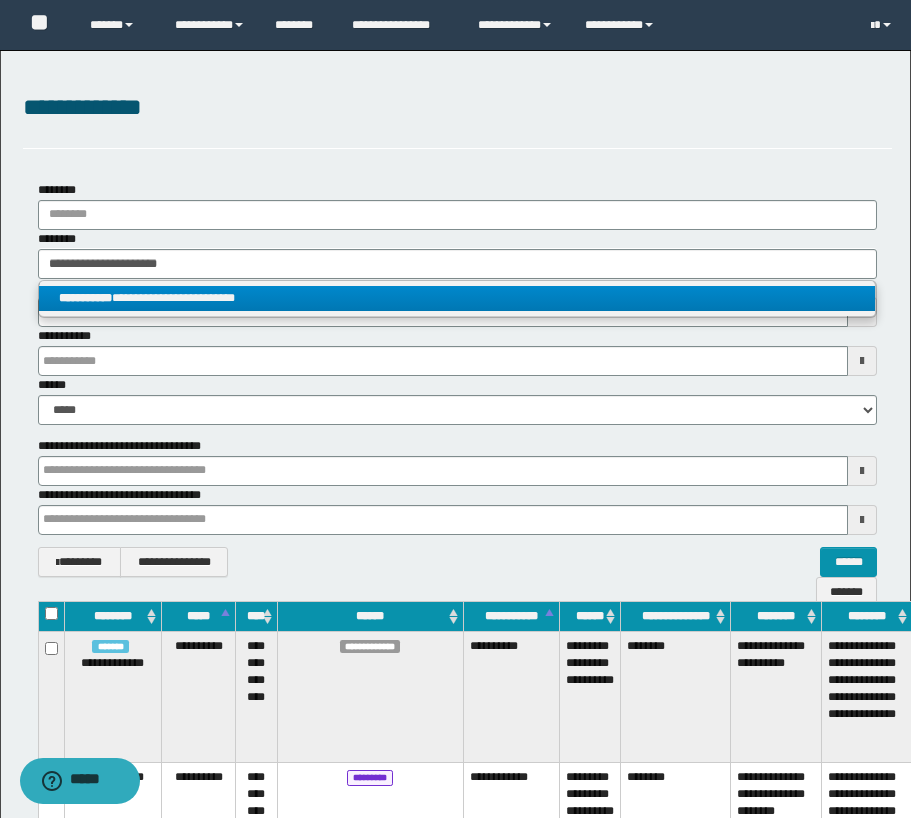click on "**********" at bounding box center (457, 298) 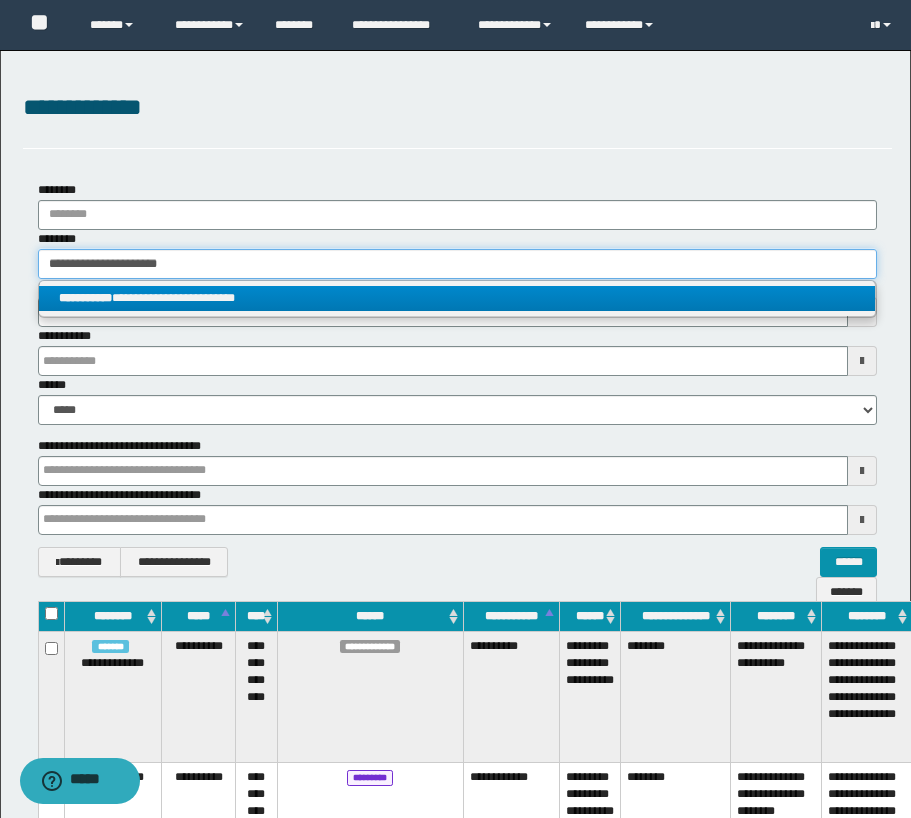 type 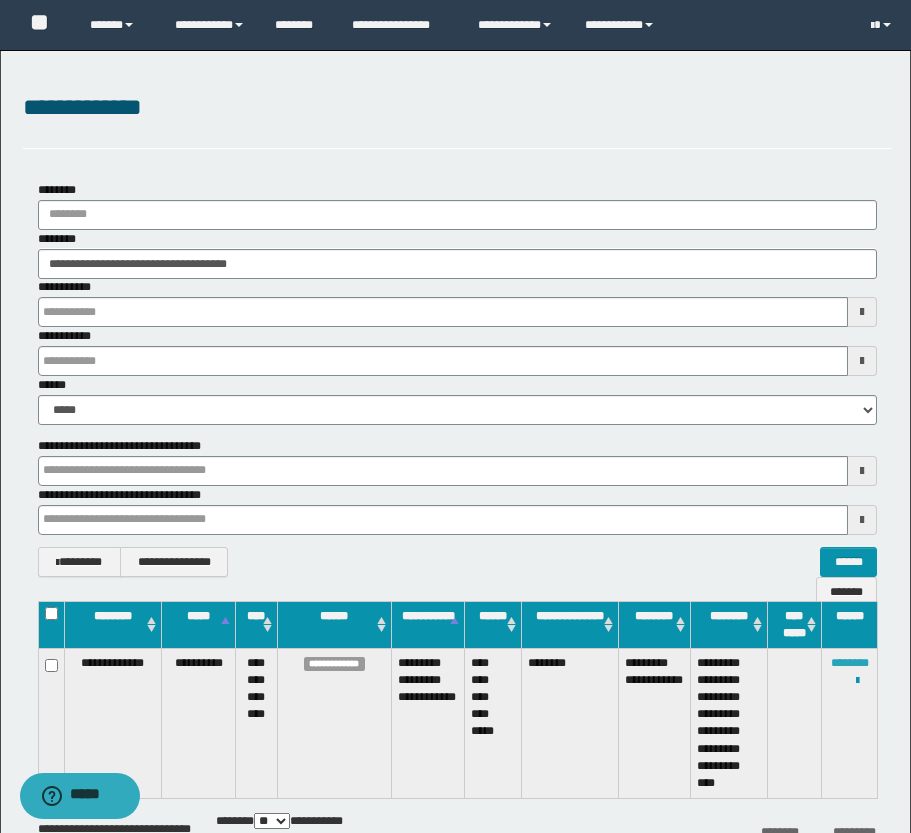 click on "********" at bounding box center [850, 663] 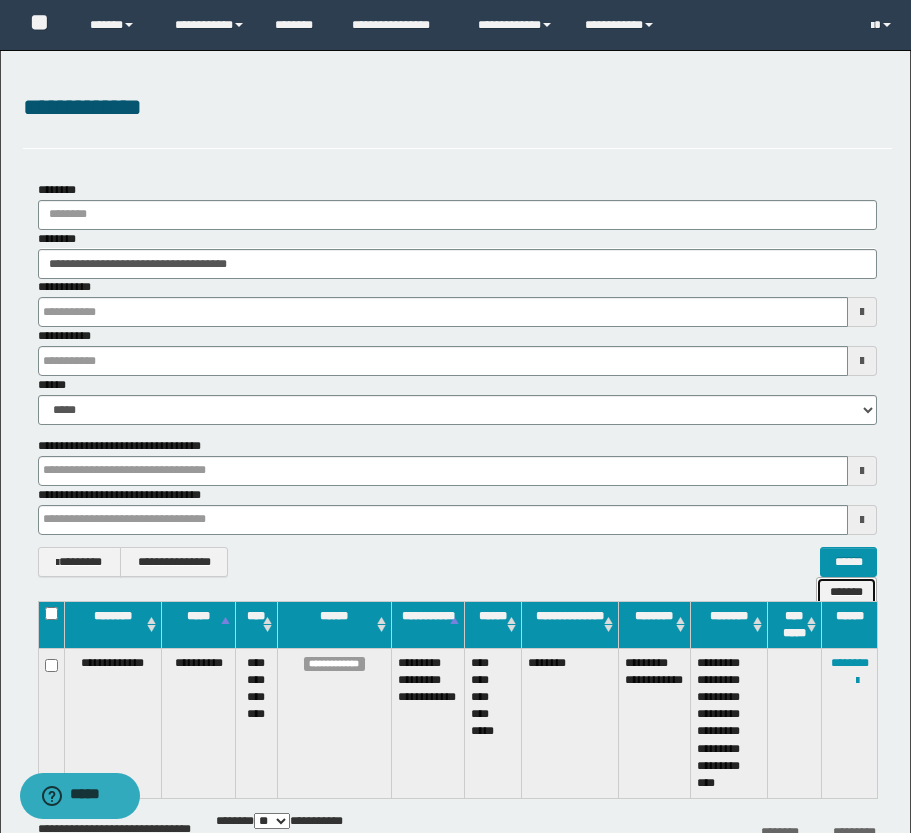 click on "*******" at bounding box center (846, 592) 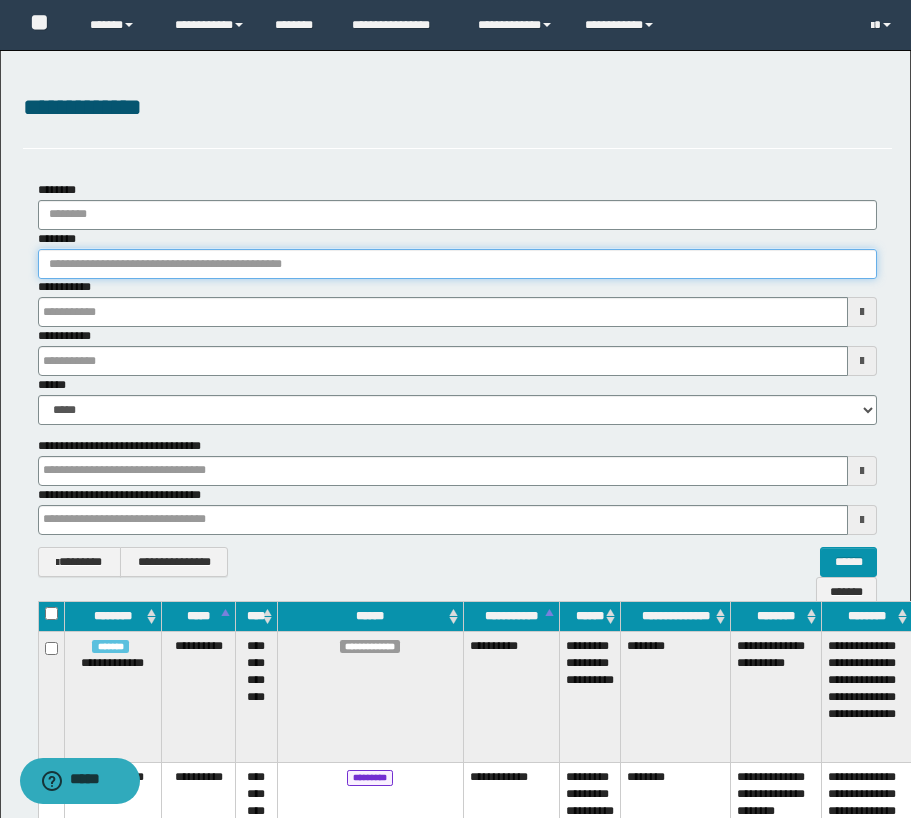 click on "********" at bounding box center [457, 264] 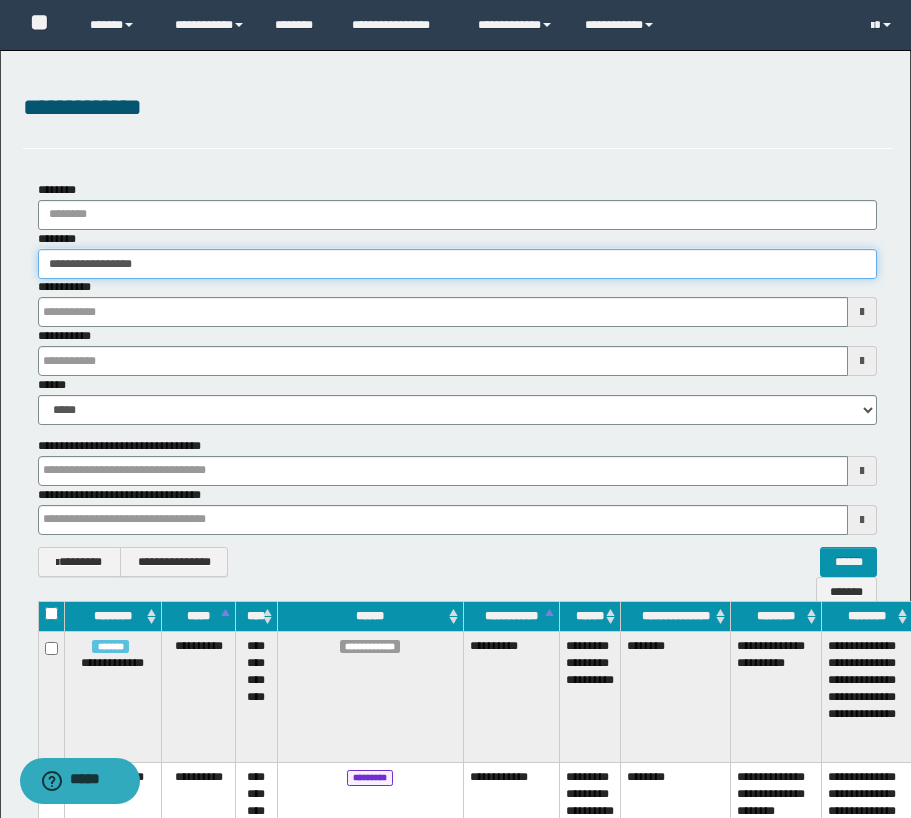type on "**********" 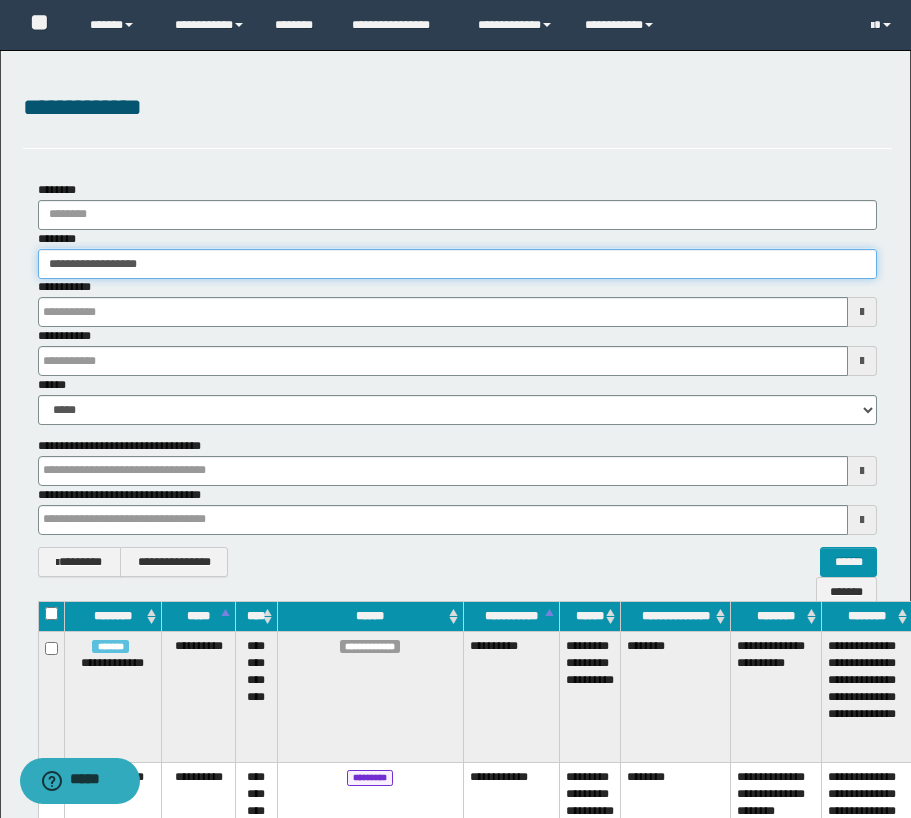type on "**********" 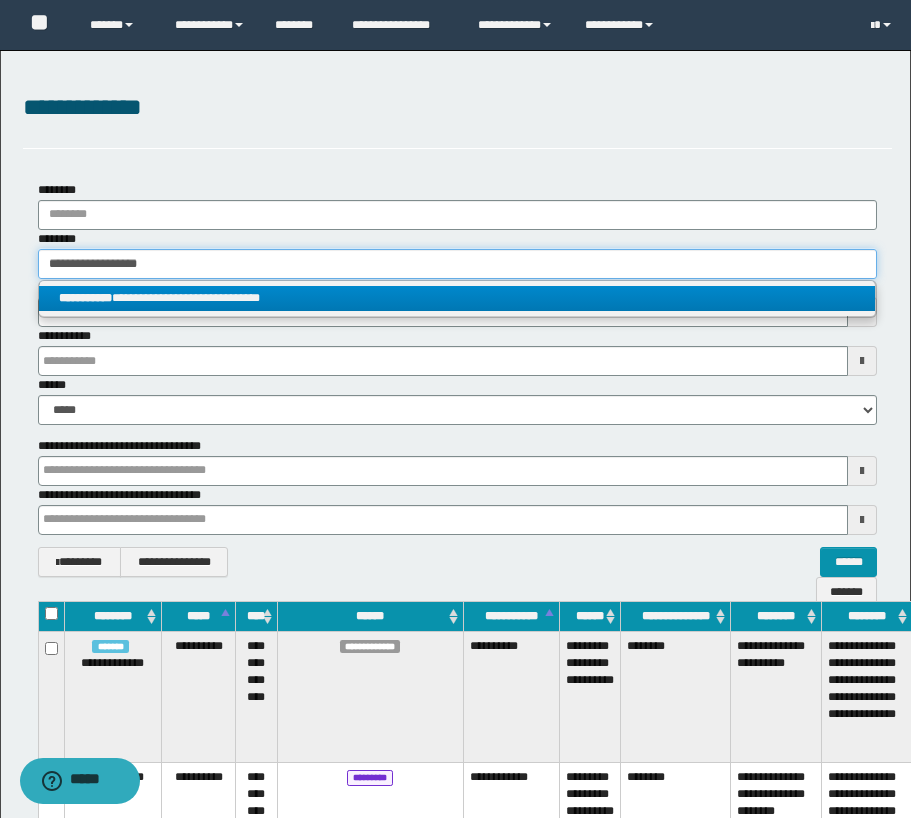 type on "**********" 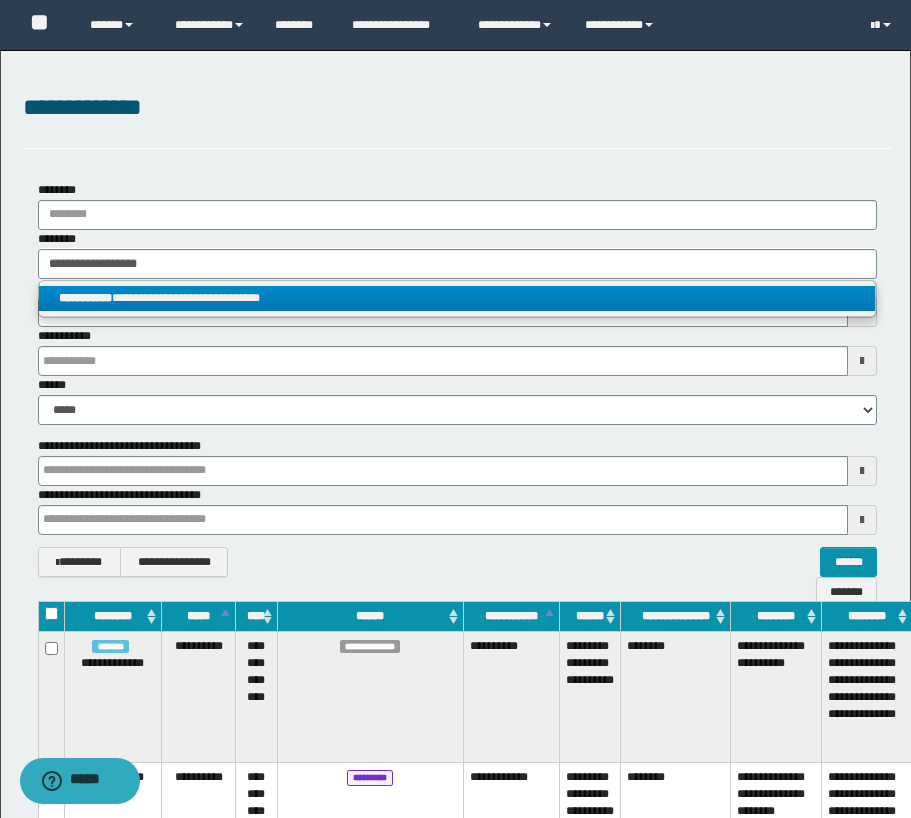 click on "**********" at bounding box center [457, 298] 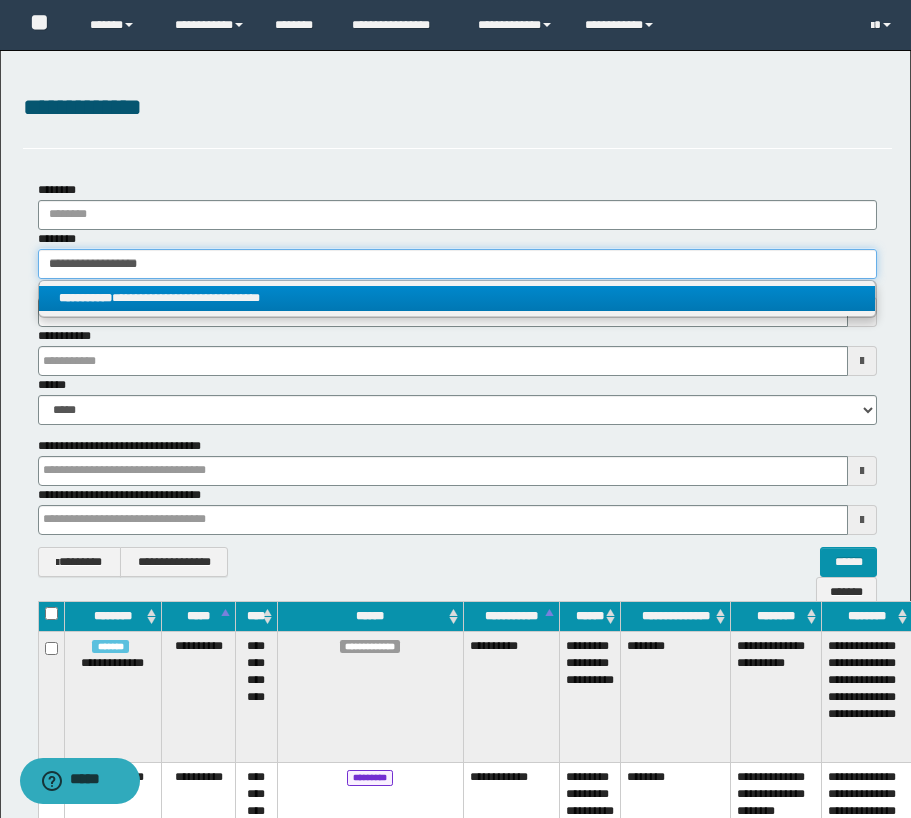 type 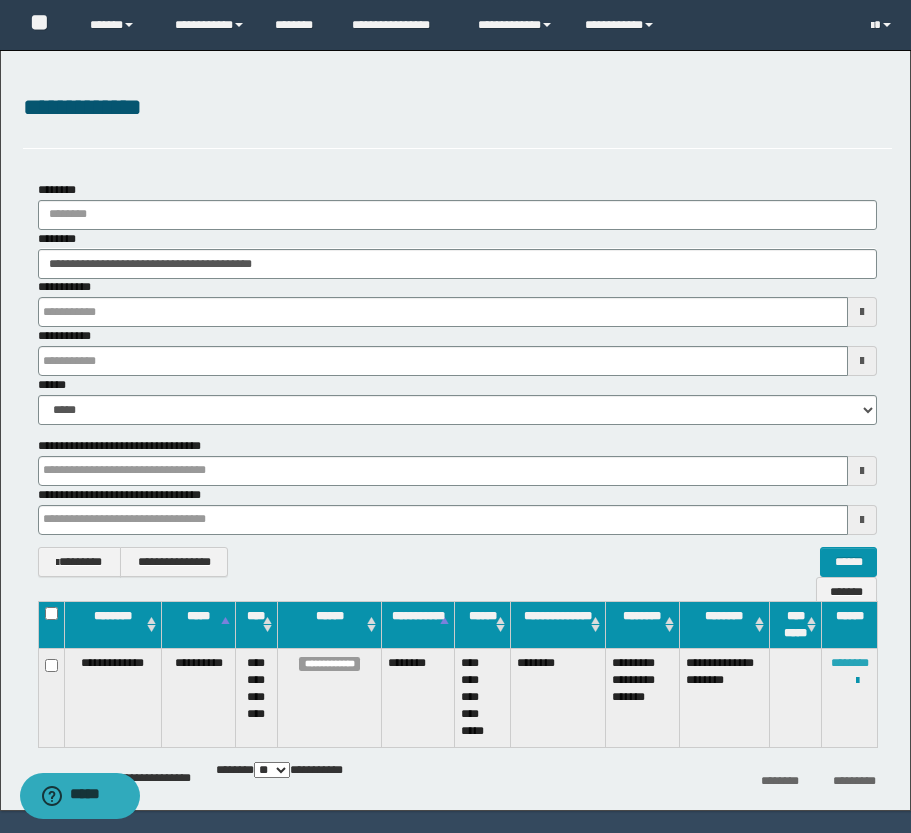 click on "********" at bounding box center (850, 663) 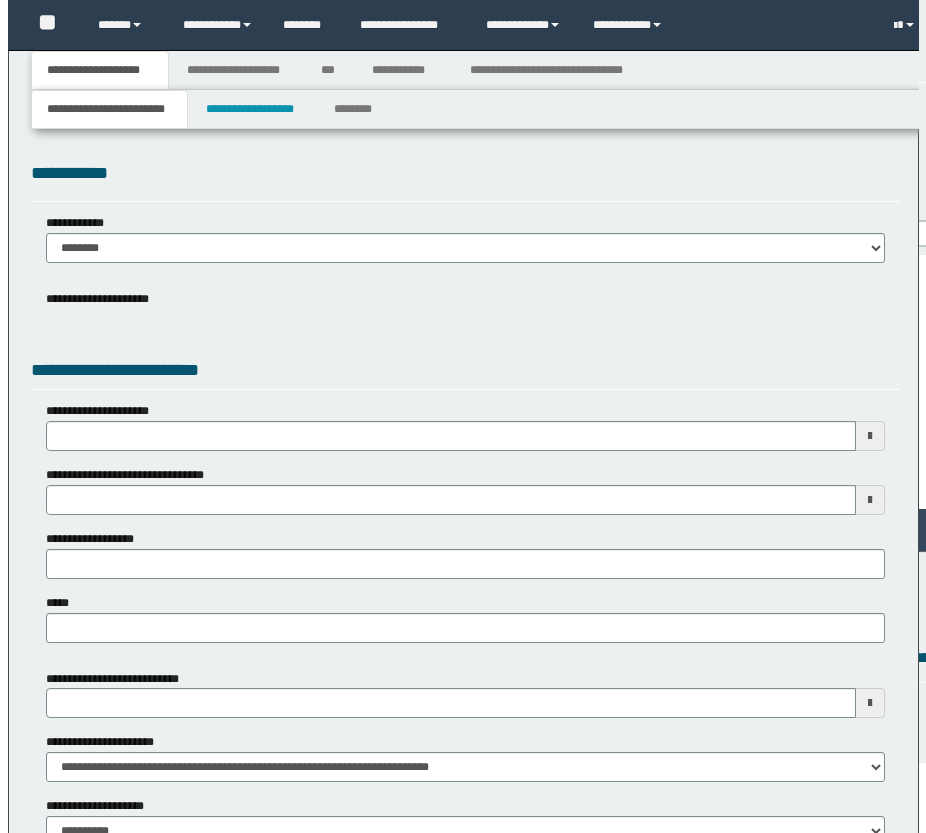 scroll, scrollTop: 0, scrollLeft: 0, axis: both 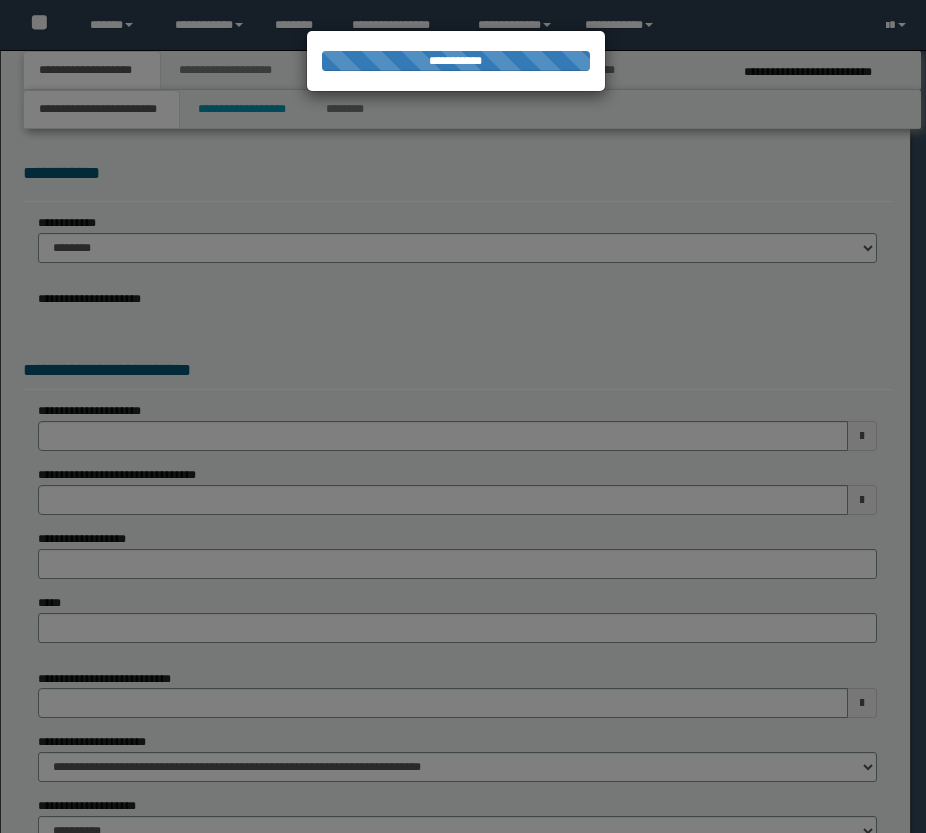 select on "*" 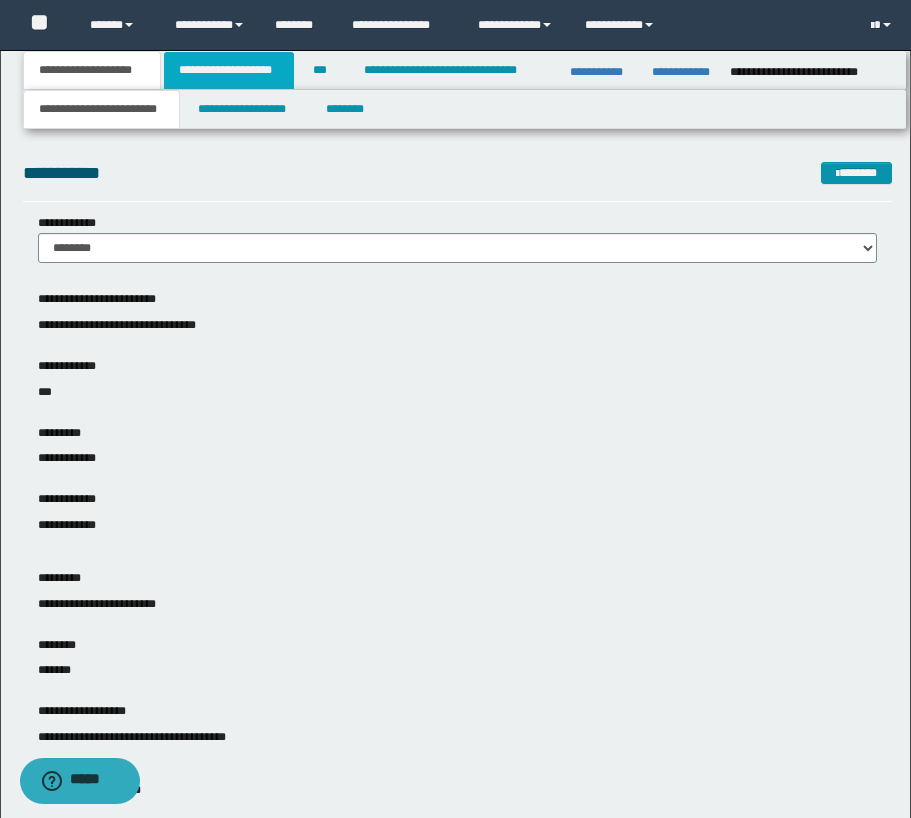click on "**********" at bounding box center (229, 70) 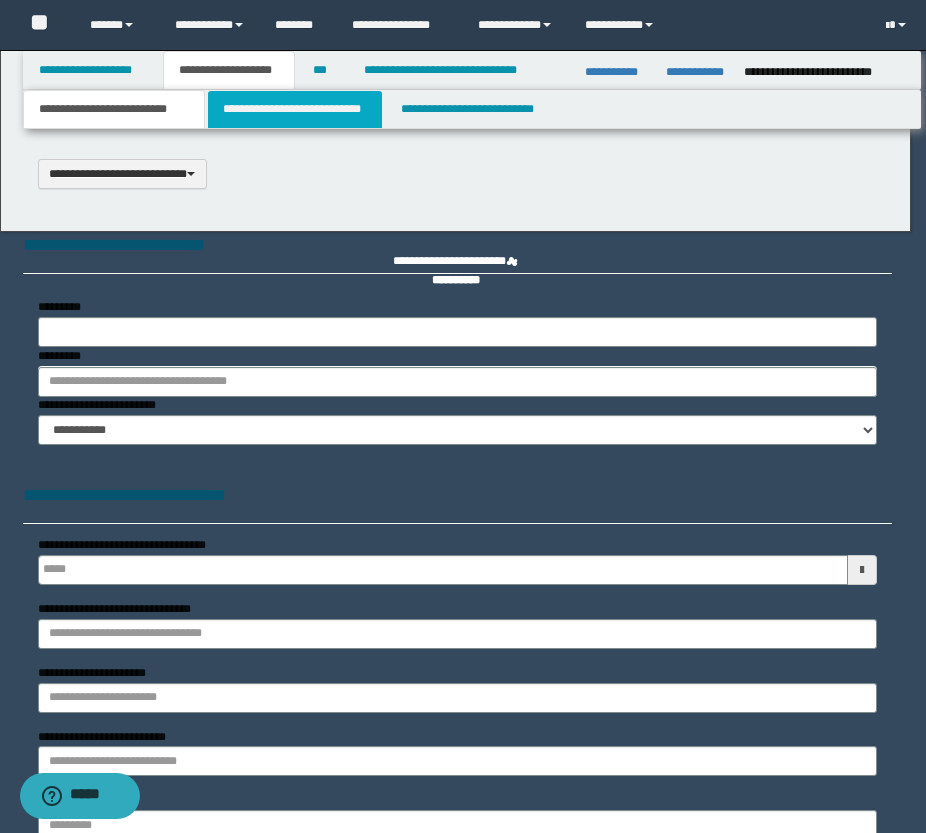 scroll, scrollTop: 0, scrollLeft: 0, axis: both 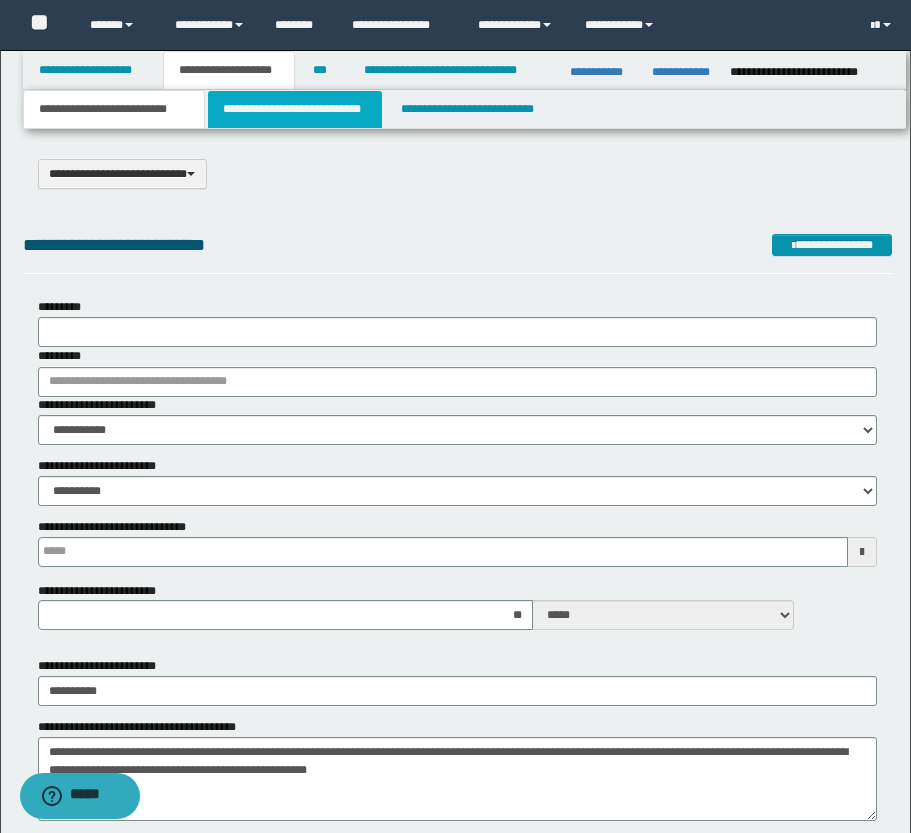 click on "**********" at bounding box center [295, 109] 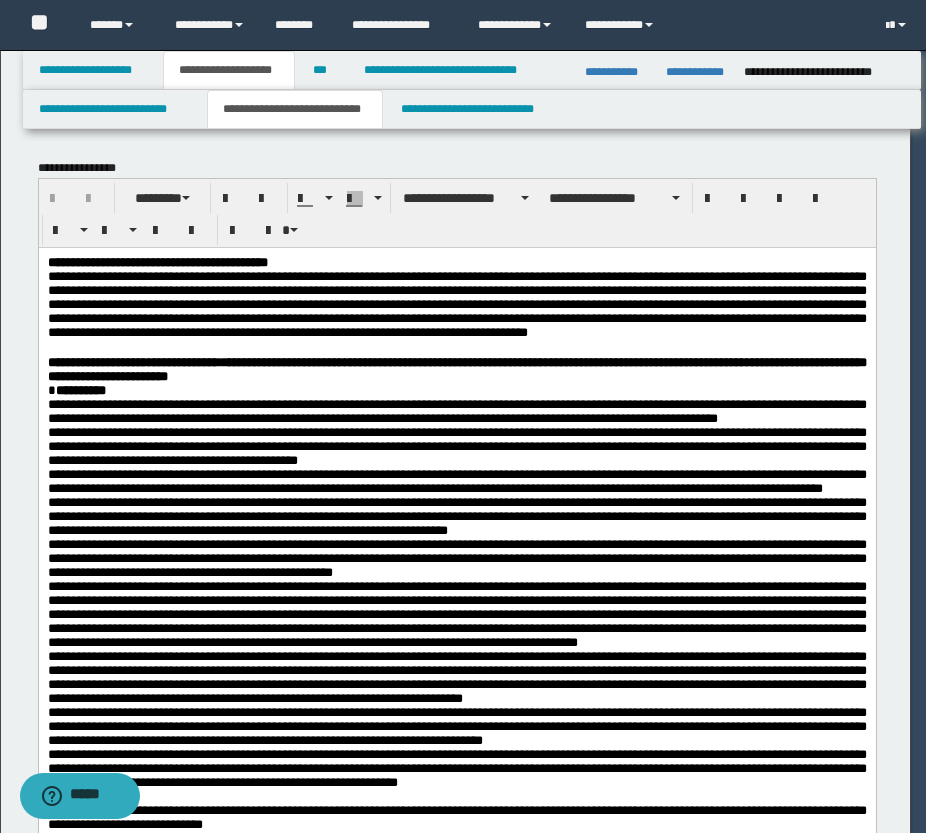scroll, scrollTop: 0, scrollLeft: 0, axis: both 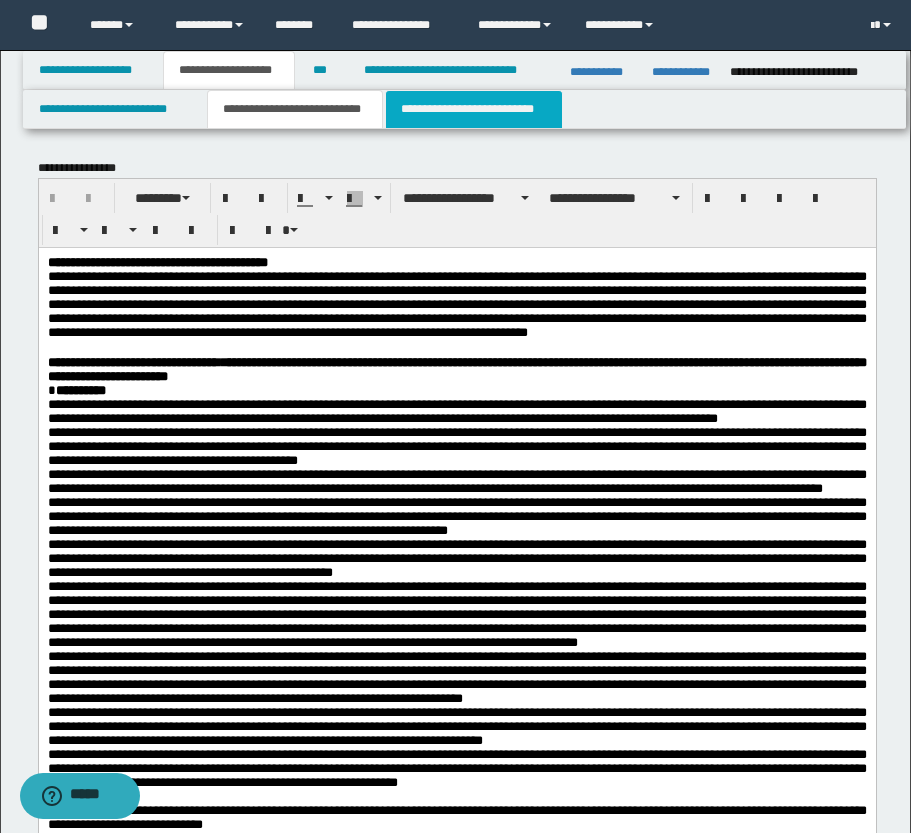 click on "**********" at bounding box center [474, 109] 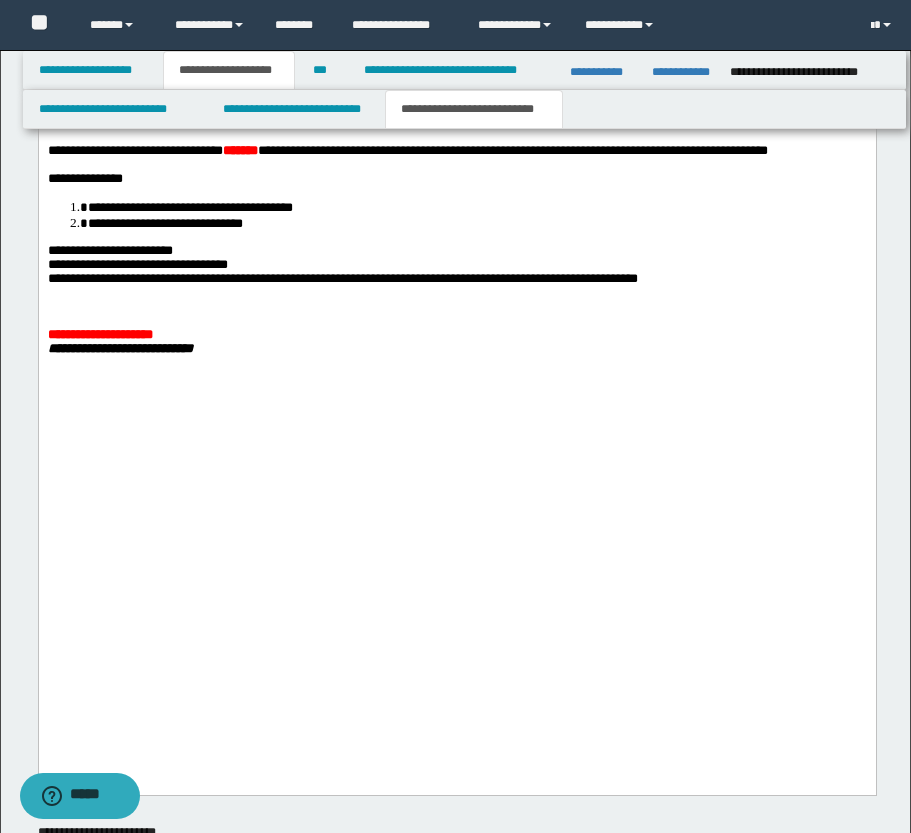 scroll, scrollTop: 3200, scrollLeft: 0, axis: vertical 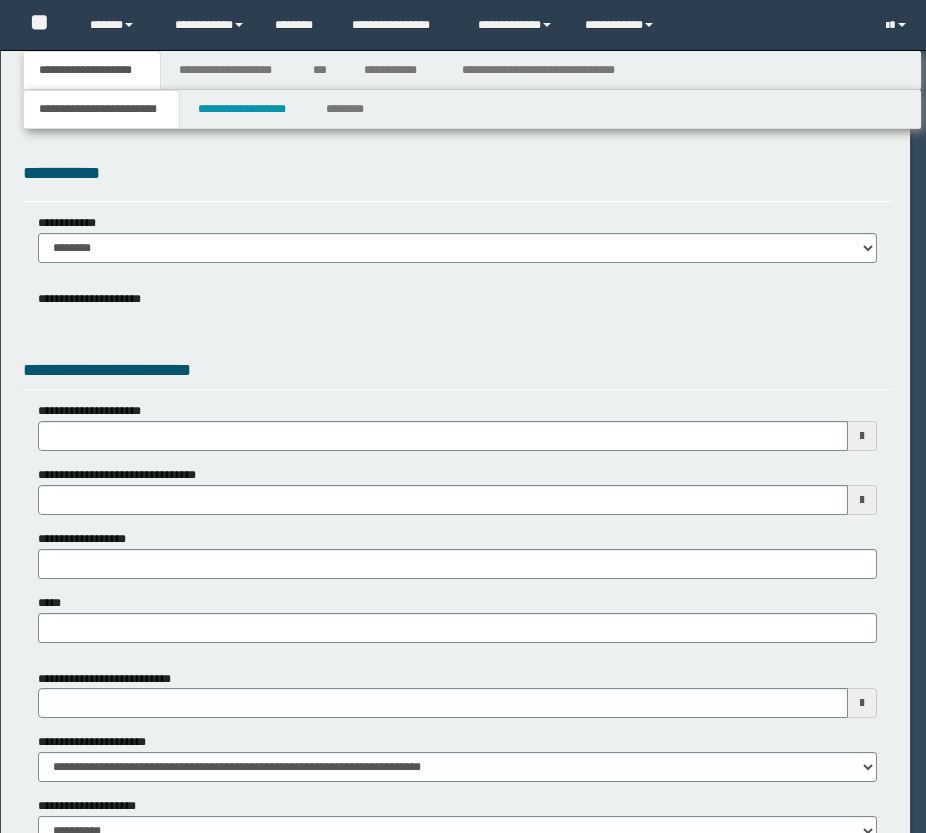 select on "*" 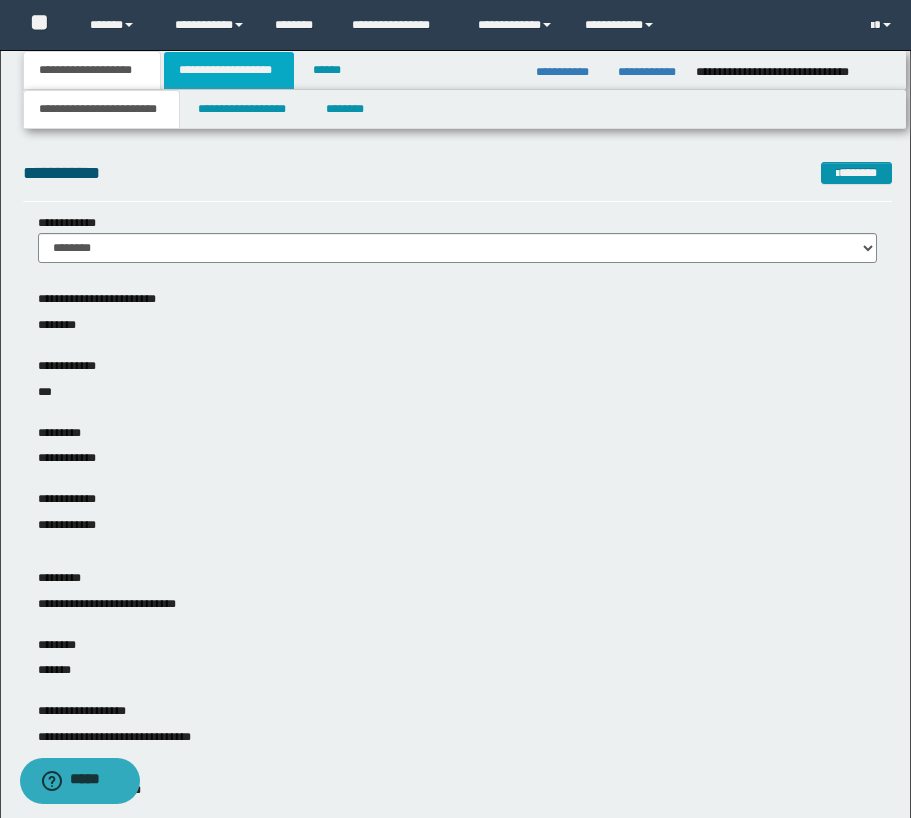 click on "**********" at bounding box center [229, 70] 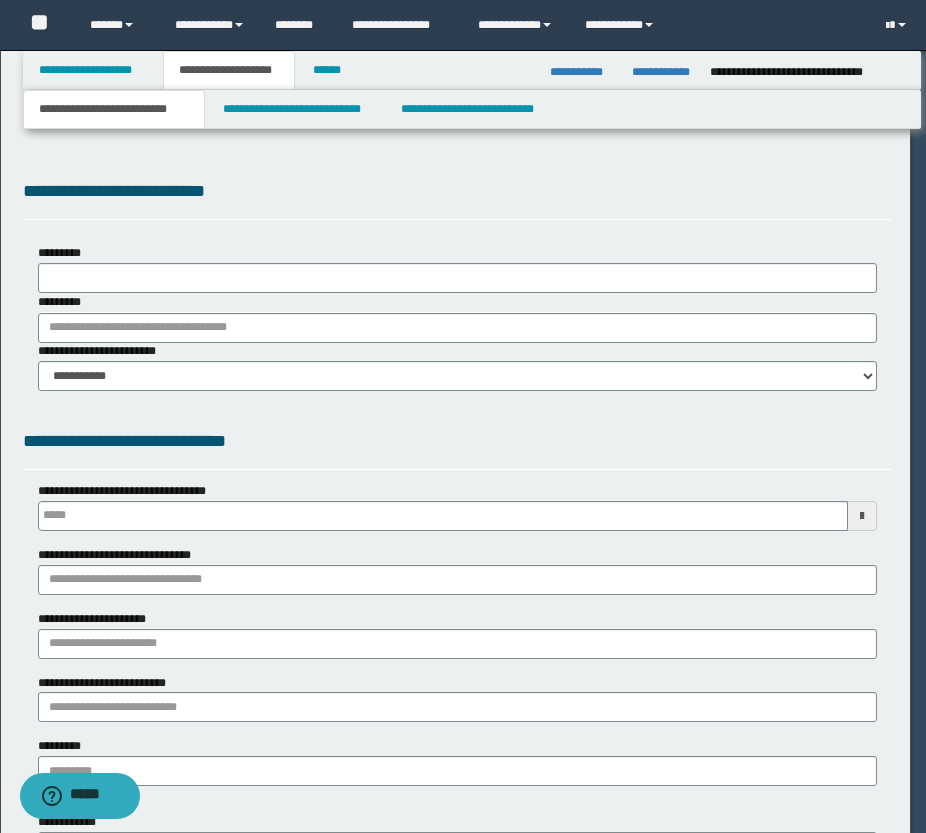 type 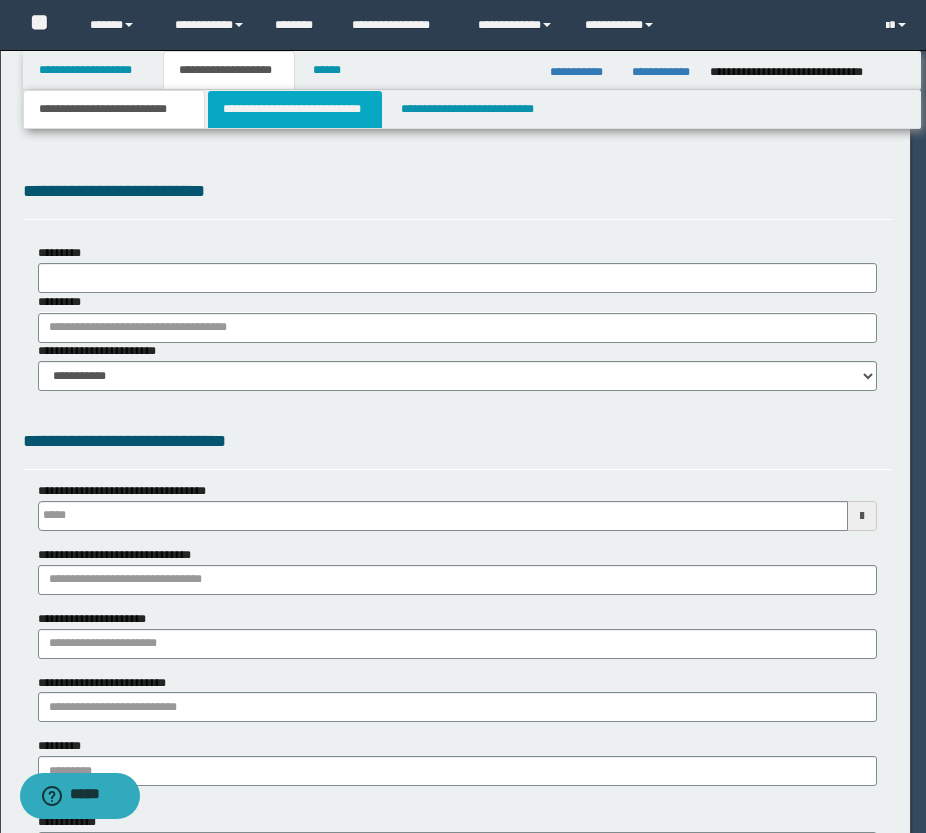 type on "**********" 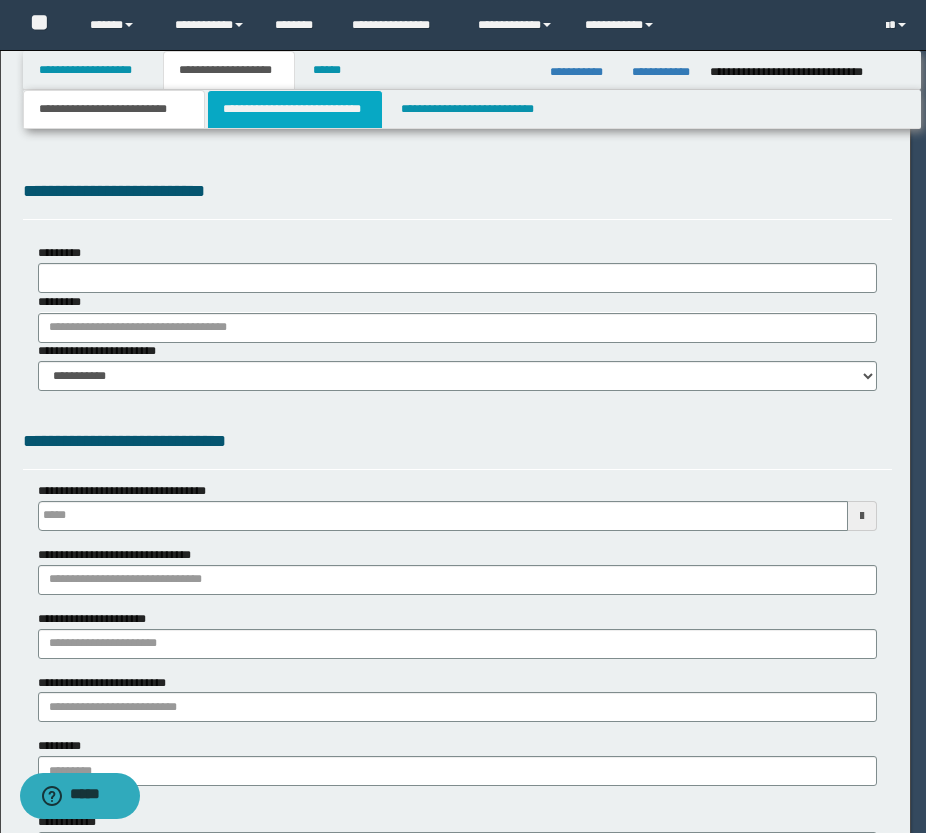 select on "*" 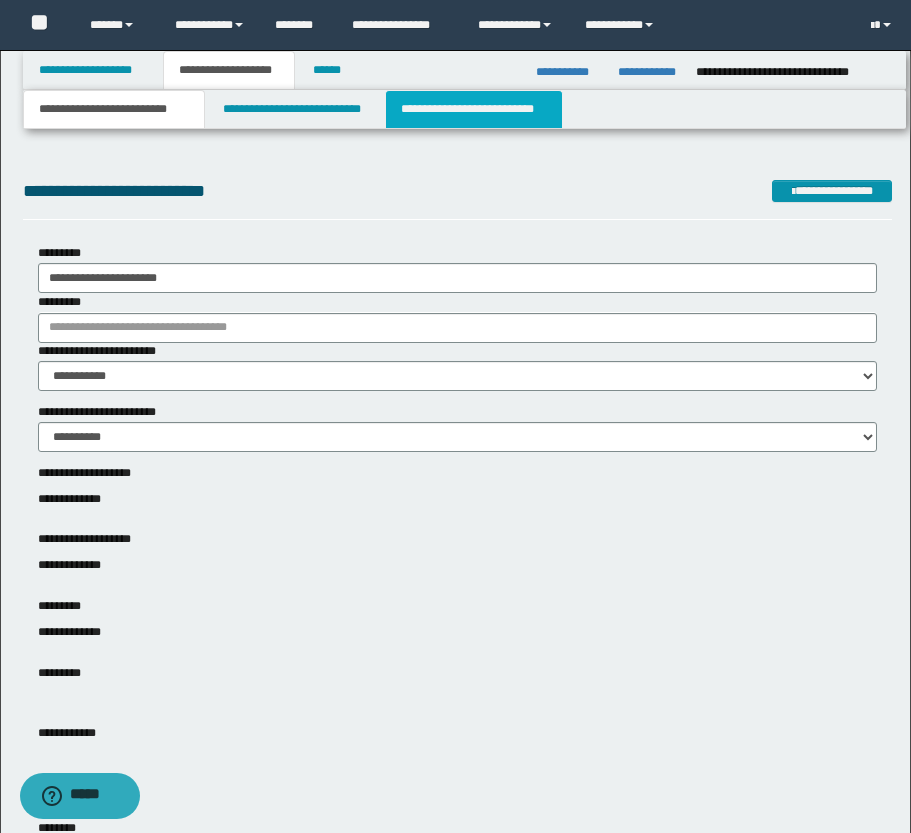 click on "**********" at bounding box center [474, 109] 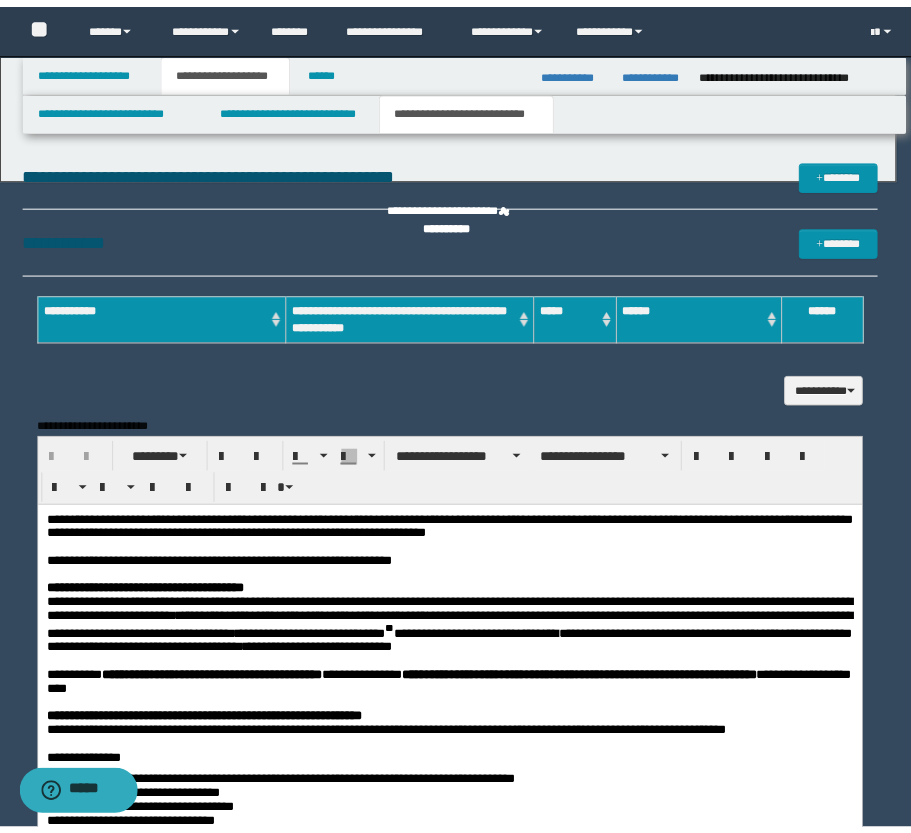 scroll, scrollTop: 0, scrollLeft: 0, axis: both 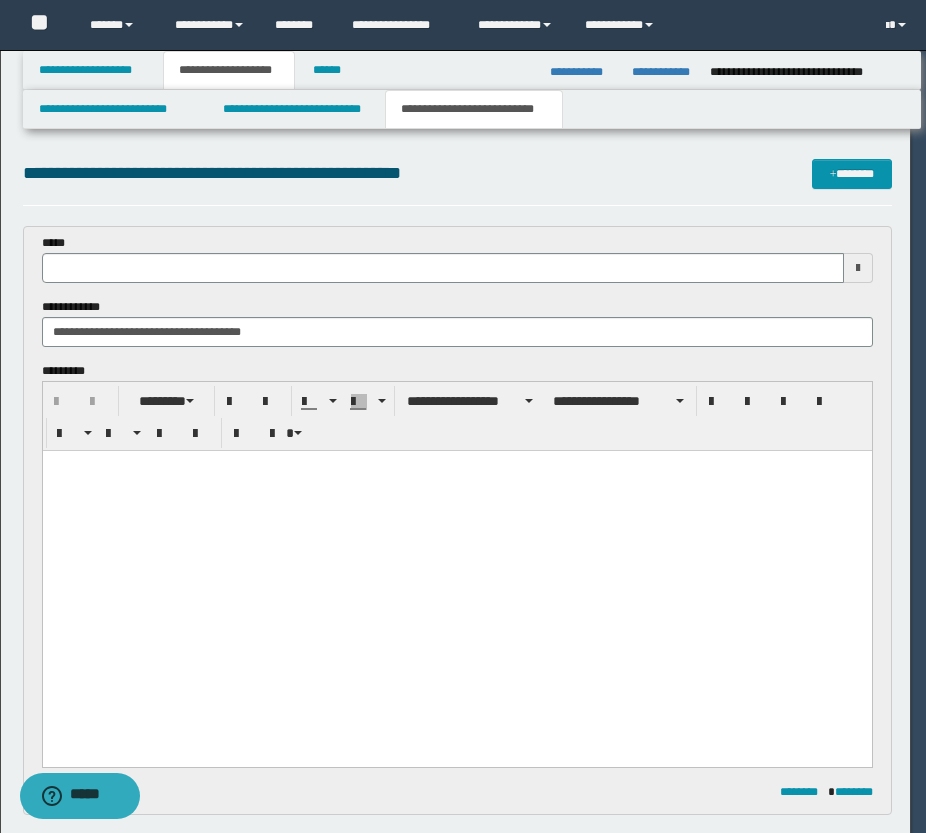 type 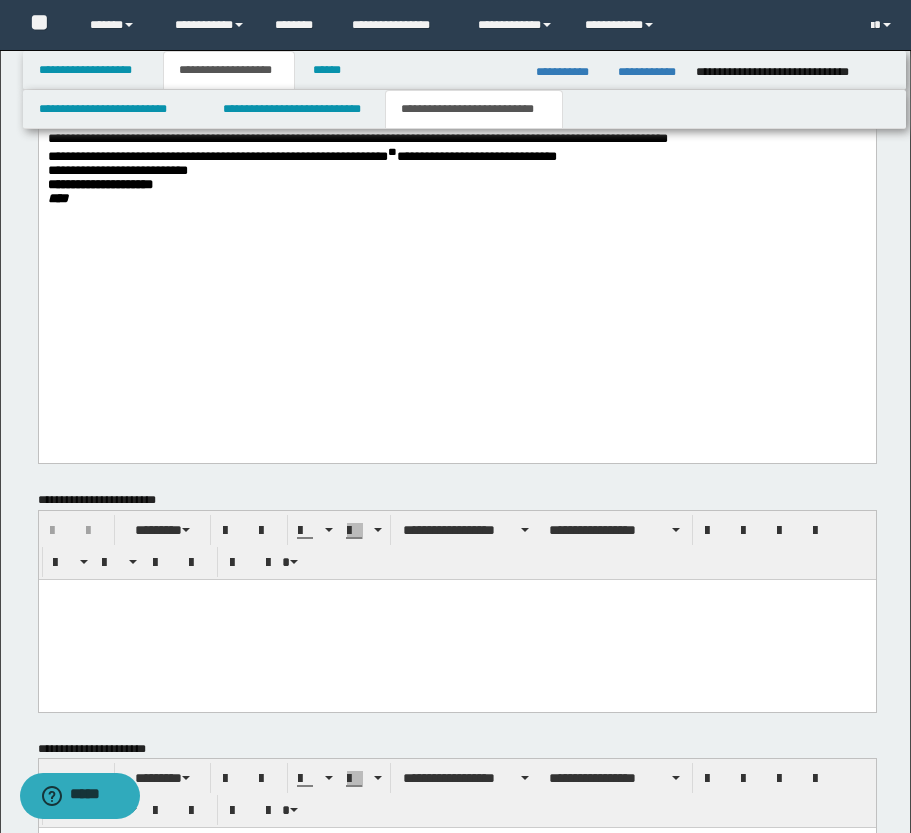 scroll, scrollTop: 2300, scrollLeft: 0, axis: vertical 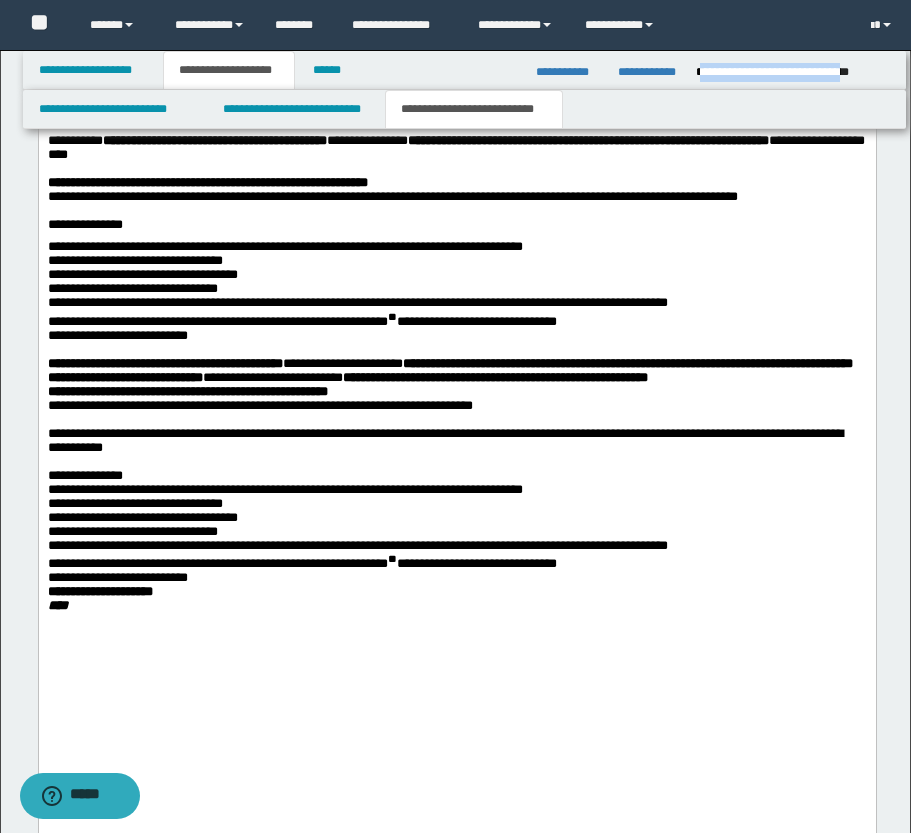 drag, startPoint x: 700, startPoint y: 73, endPoint x: 888, endPoint y: 83, distance: 188.26576 